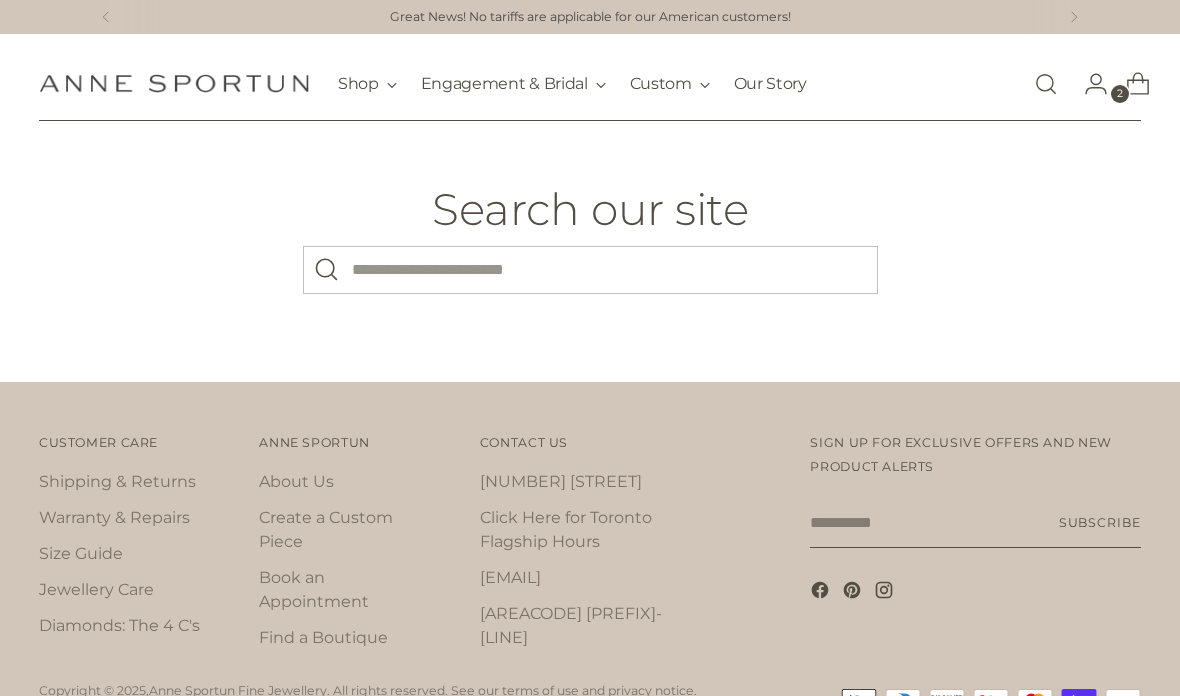 scroll, scrollTop: 0, scrollLeft: 0, axis: both 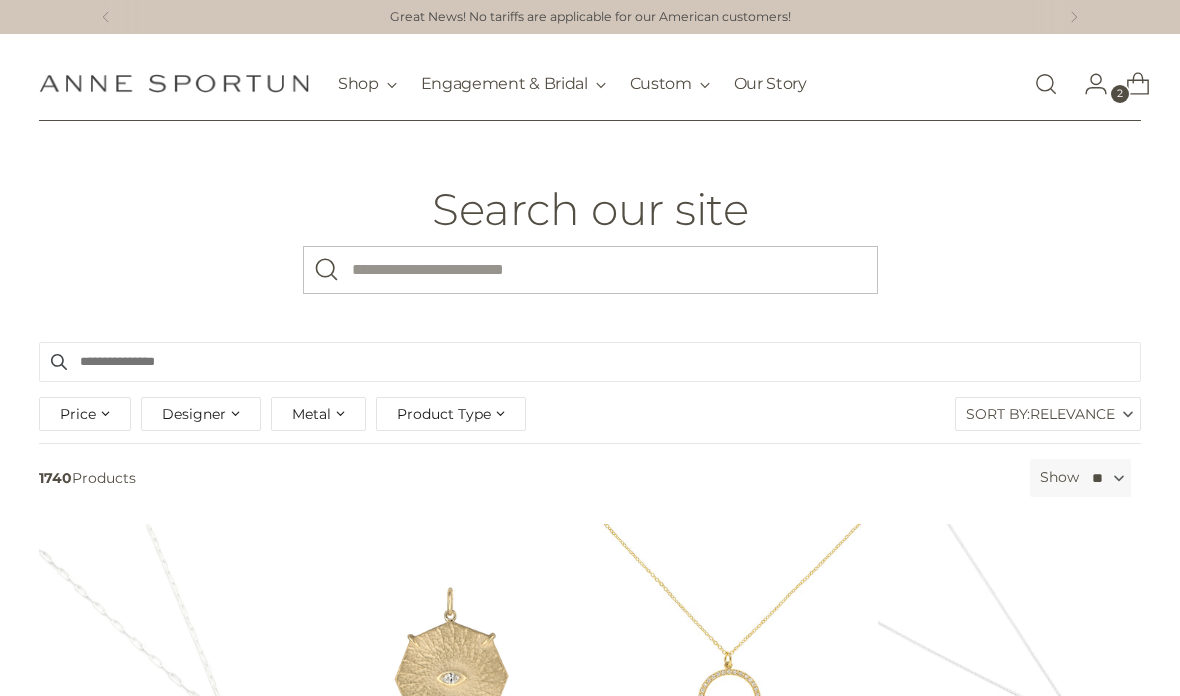 click on "What are you looking for?" at bounding box center (590, 270) 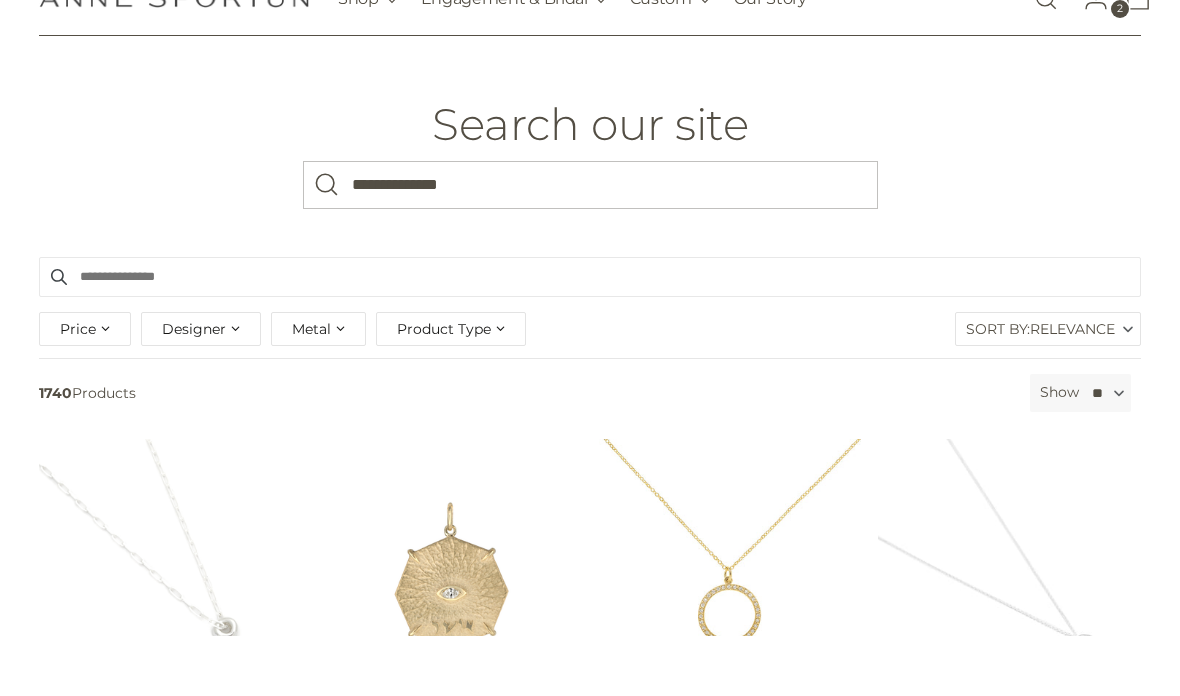 scroll, scrollTop: 0, scrollLeft: 0, axis: both 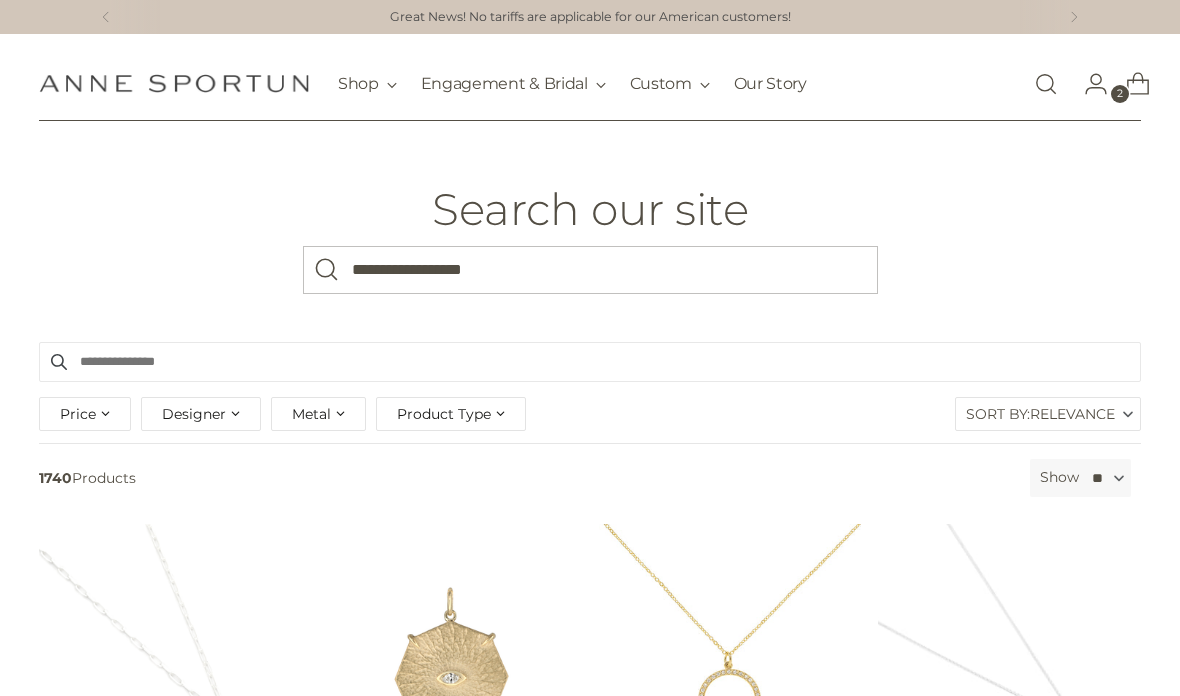 type on "**********" 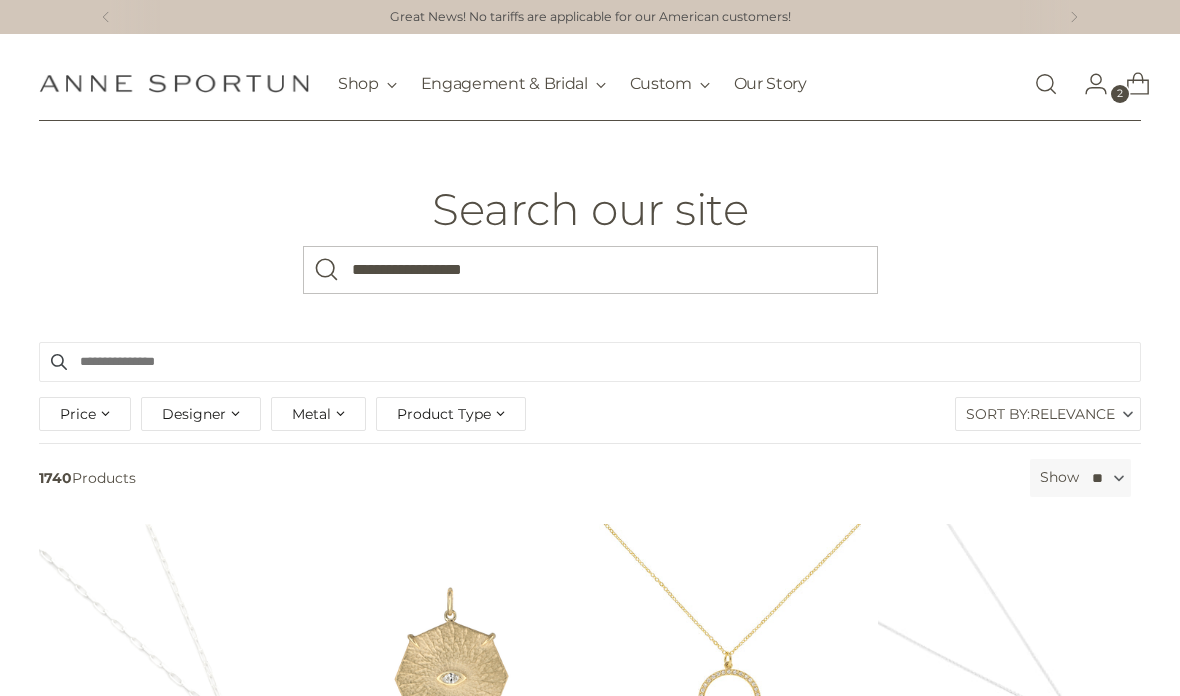 click at bounding box center (327, 270) 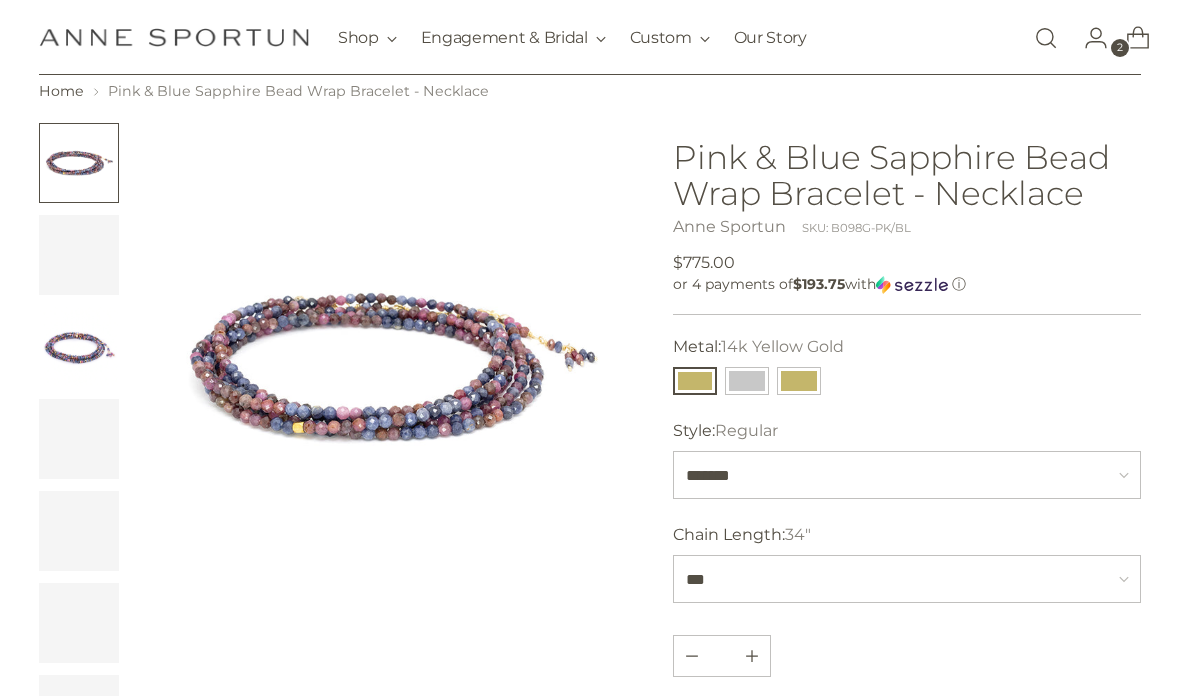 scroll, scrollTop: 72, scrollLeft: 0, axis: vertical 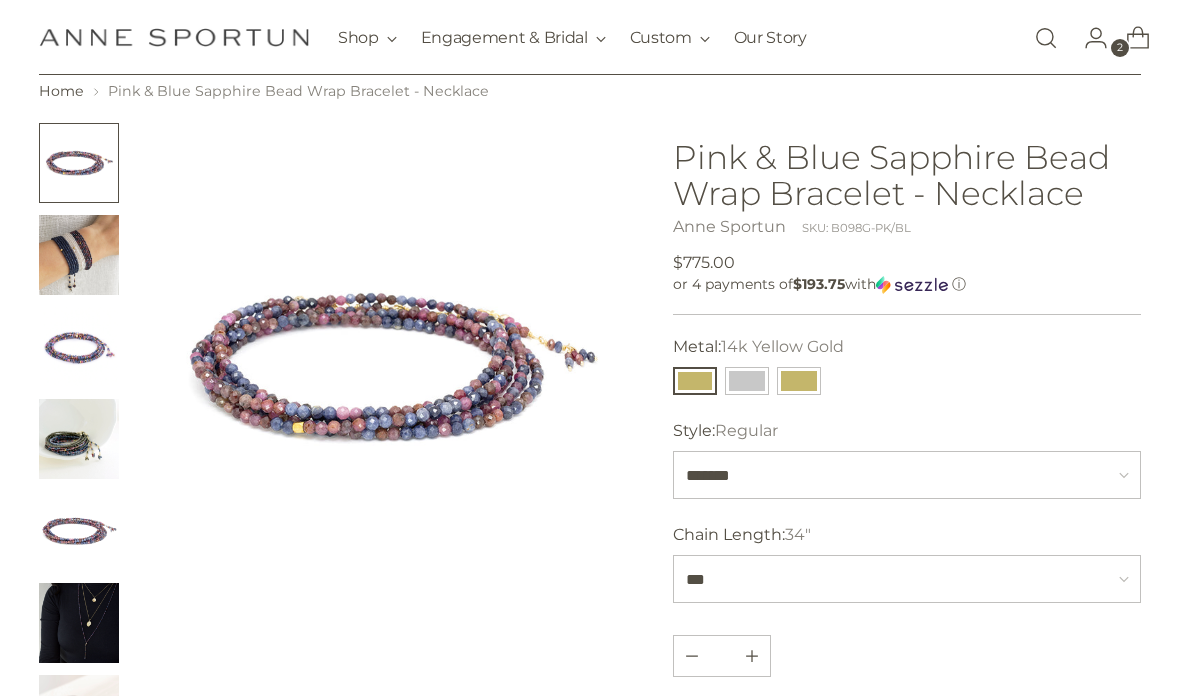 click at bounding box center (799, 381) 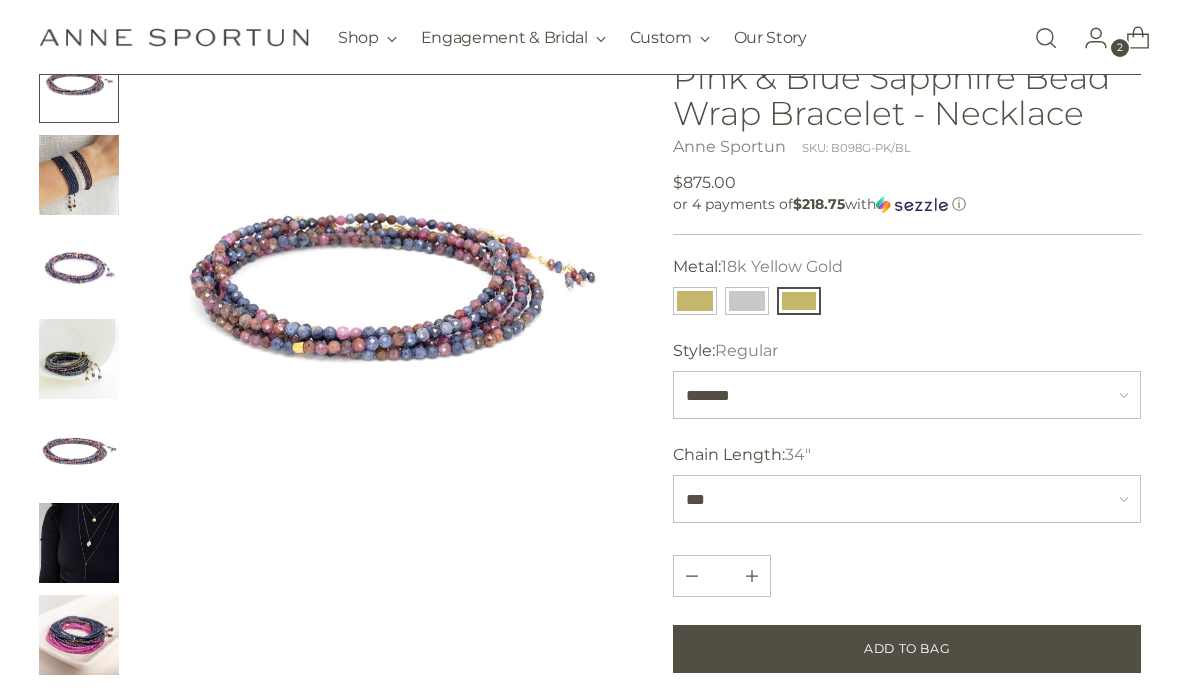 click at bounding box center (747, 301) 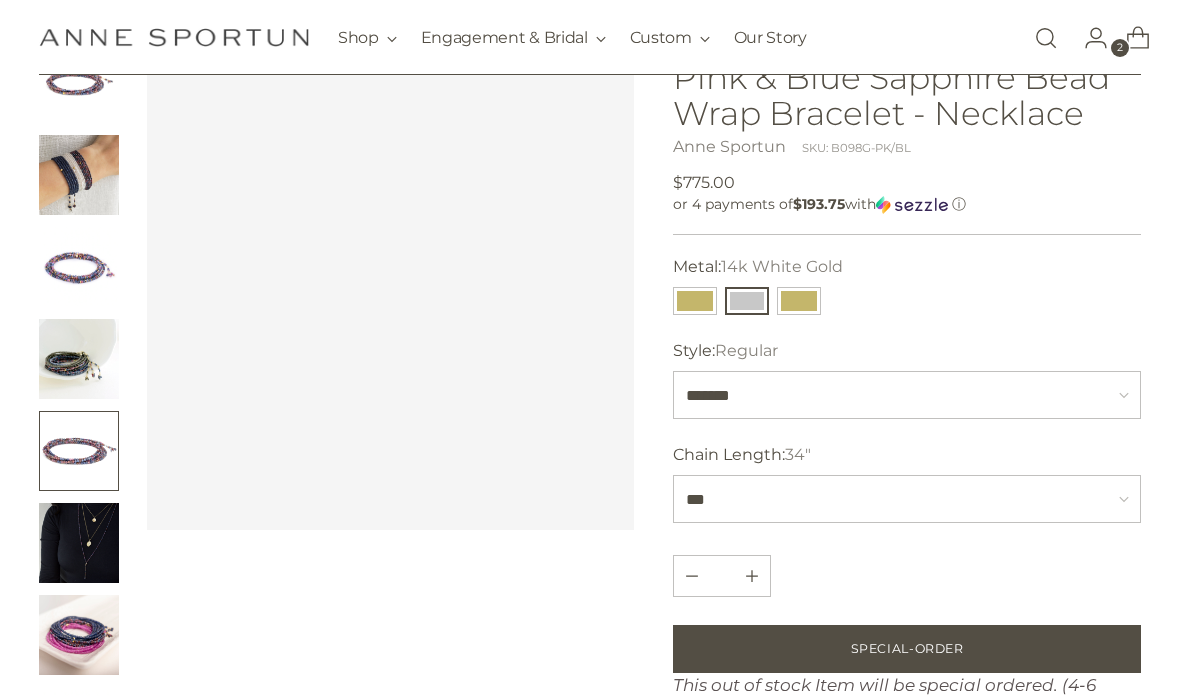 click at bounding box center (695, 301) 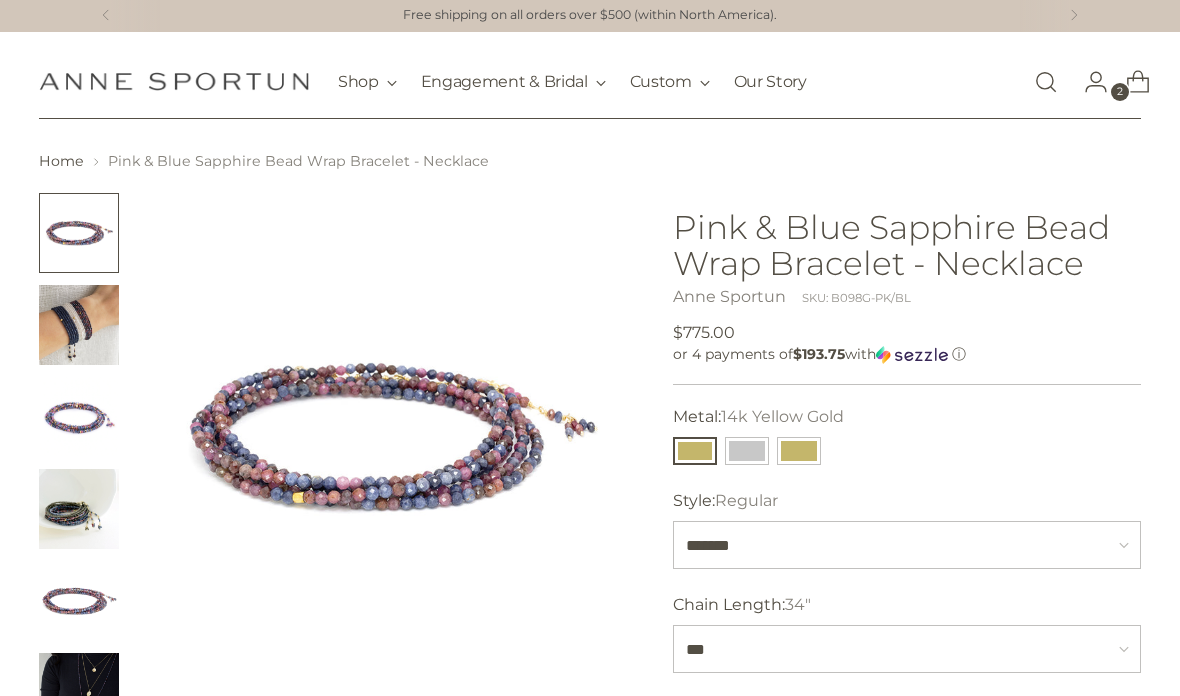 scroll, scrollTop: 0, scrollLeft: 0, axis: both 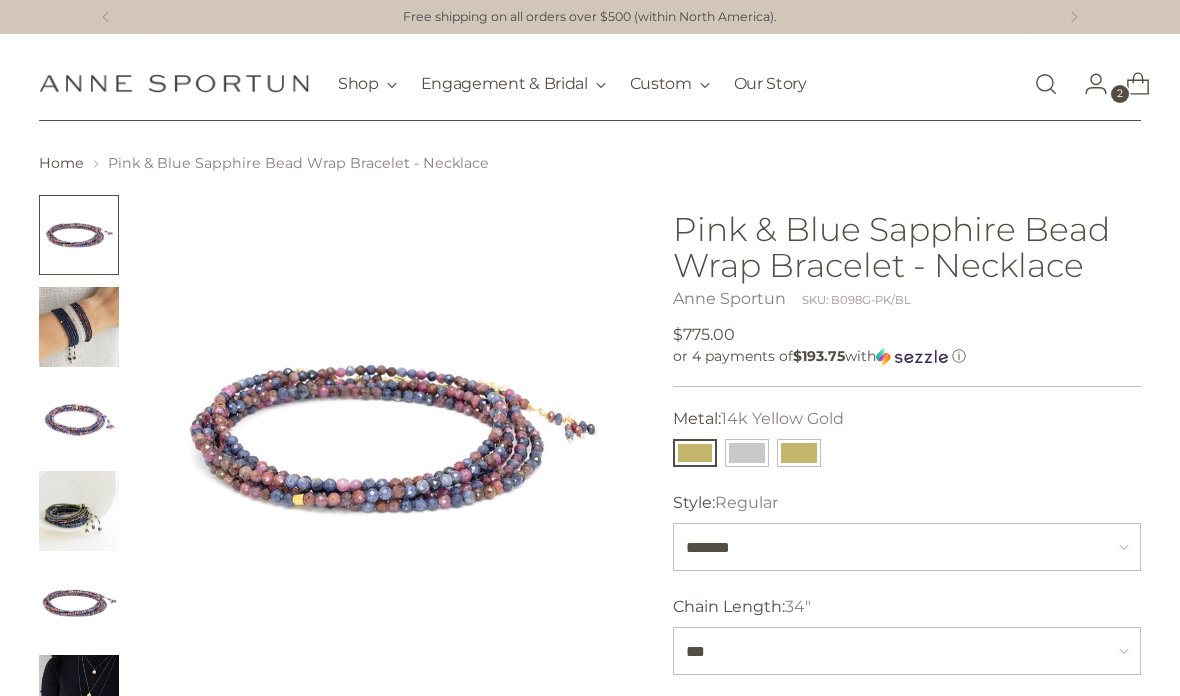 click at bounding box center (1046, 84) 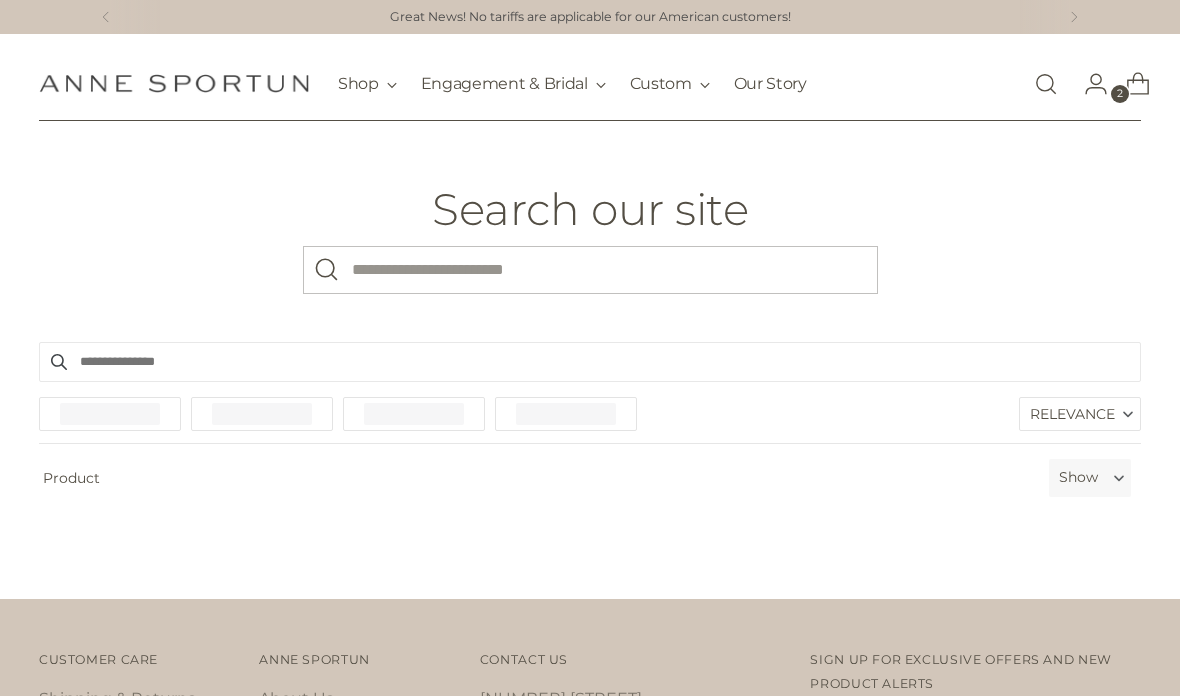 scroll, scrollTop: 0, scrollLeft: 0, axis: both 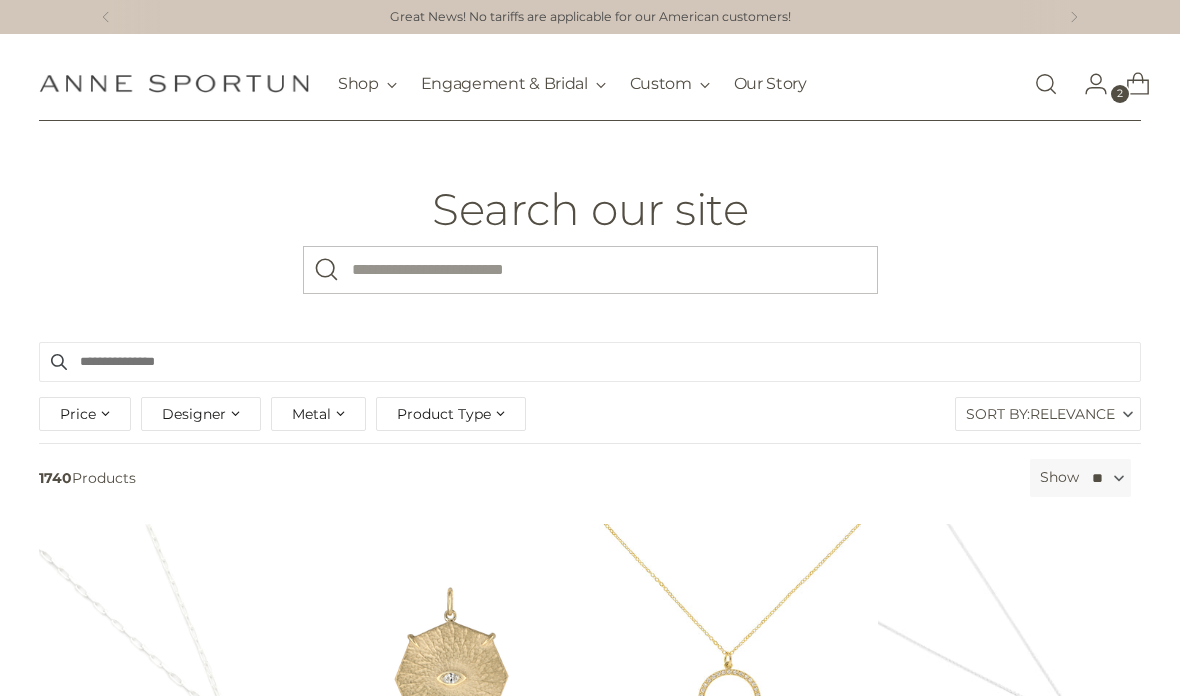 click on "What are you looking for?" at bounding box center (590, 270) 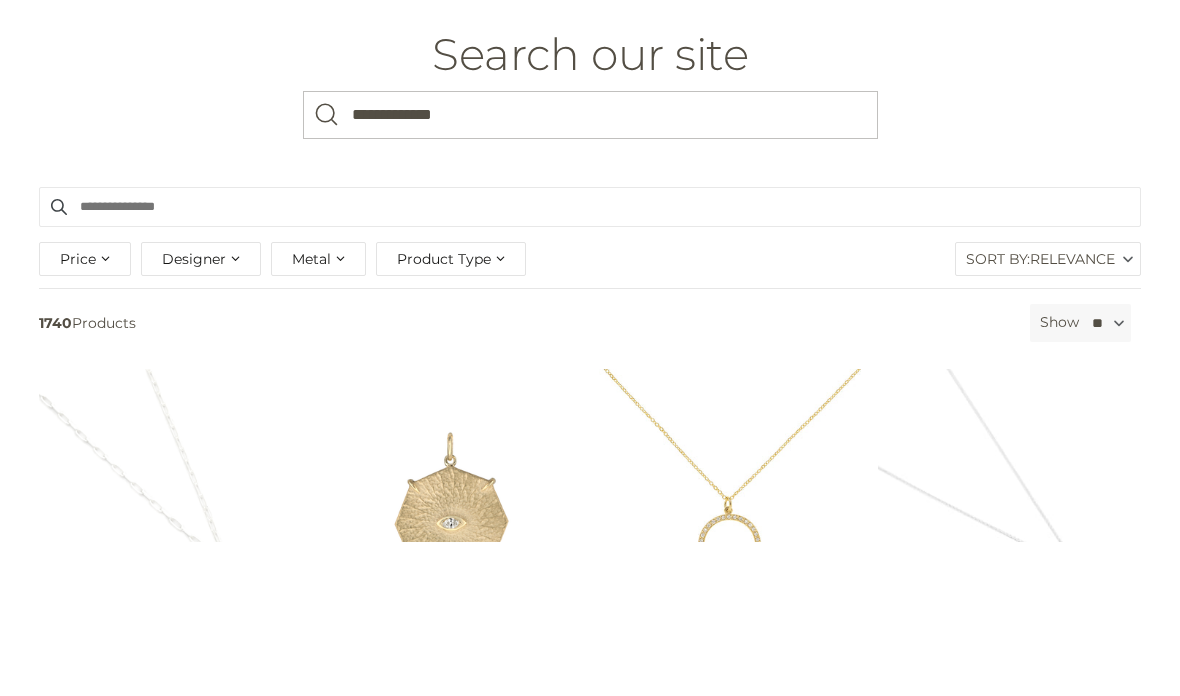 type on "**********" 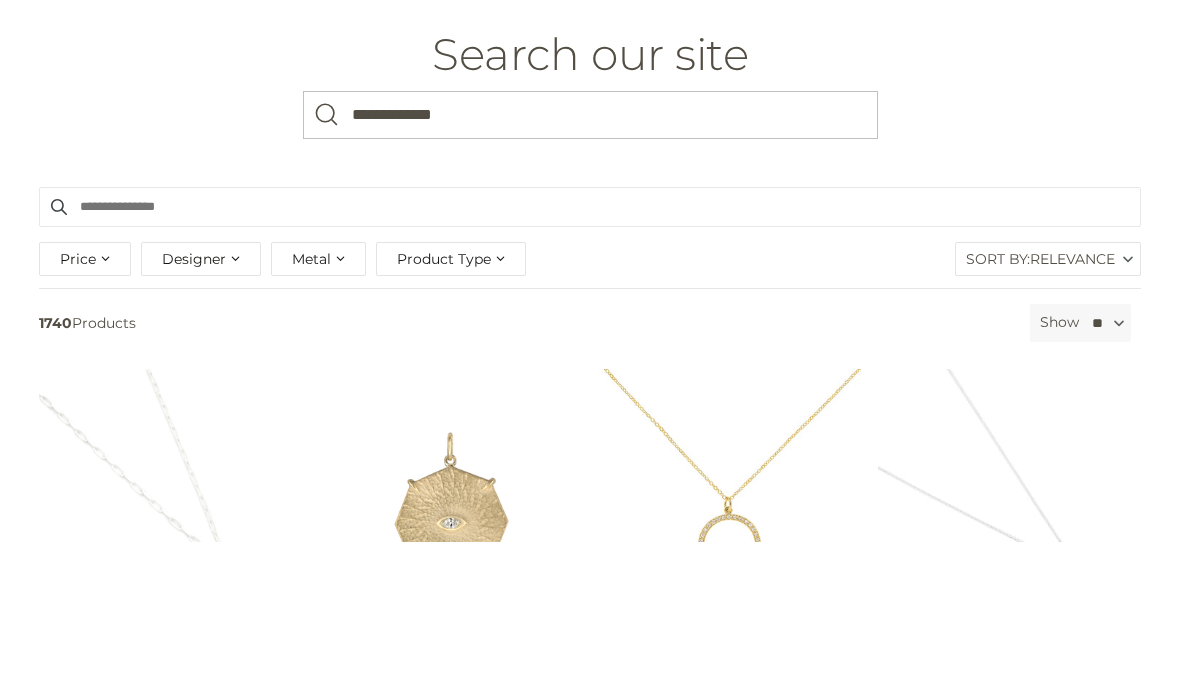 click at bounding box center (327, 270) 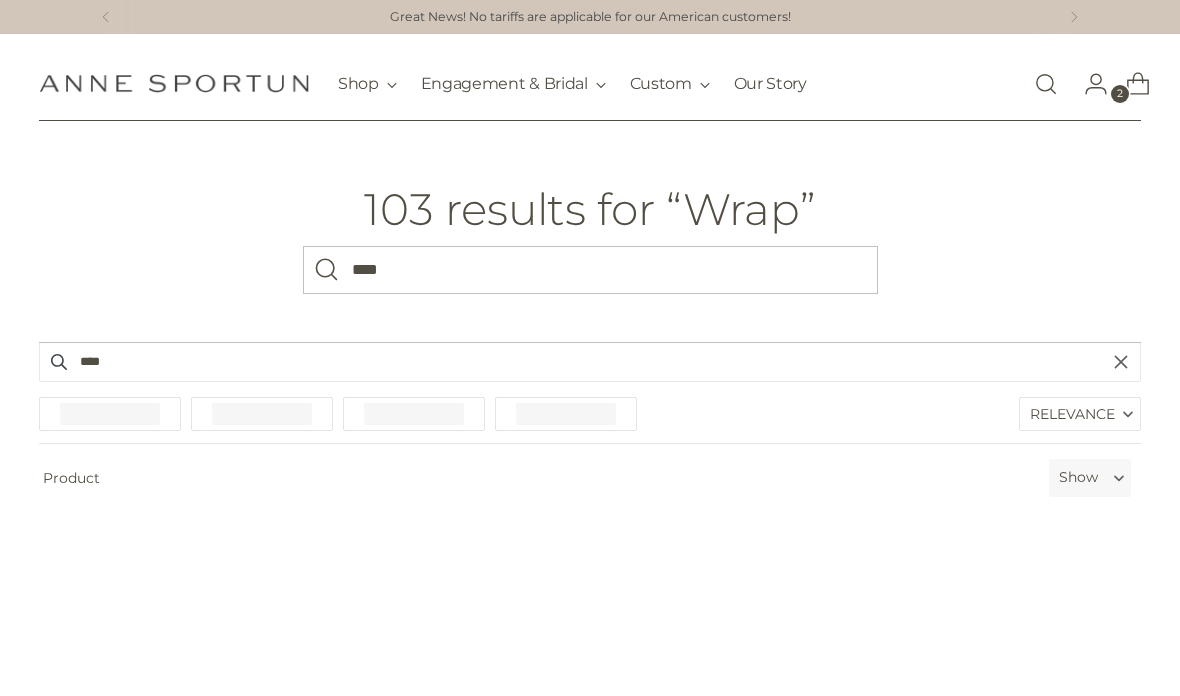scroll, scrollTop: 0, scrollLeft: 0, axis: both 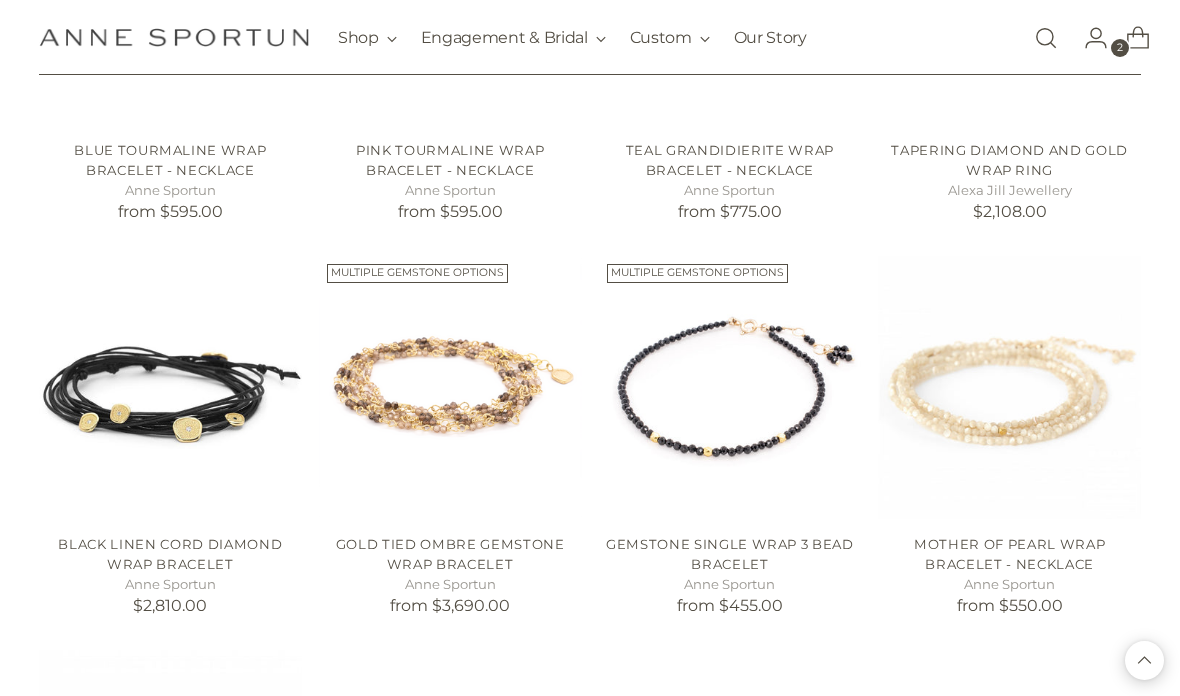 click at bounding box center (1046, 38) 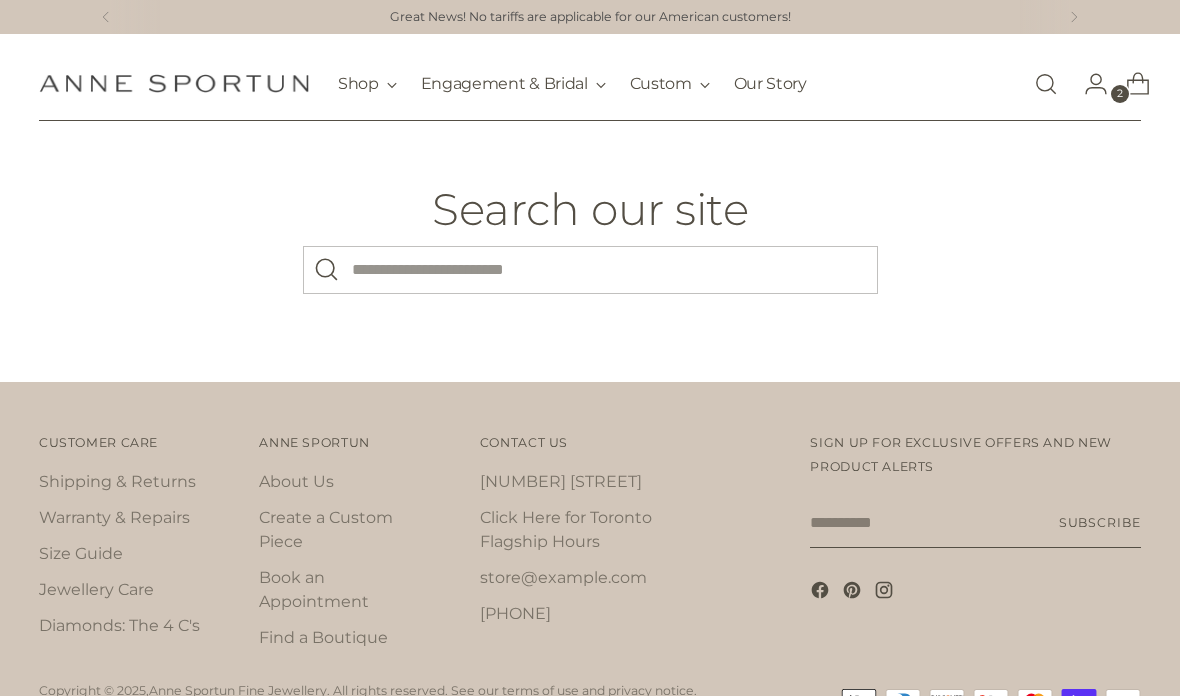 scroll, scrollTop: 0, scrollLeft: 0, axis: both 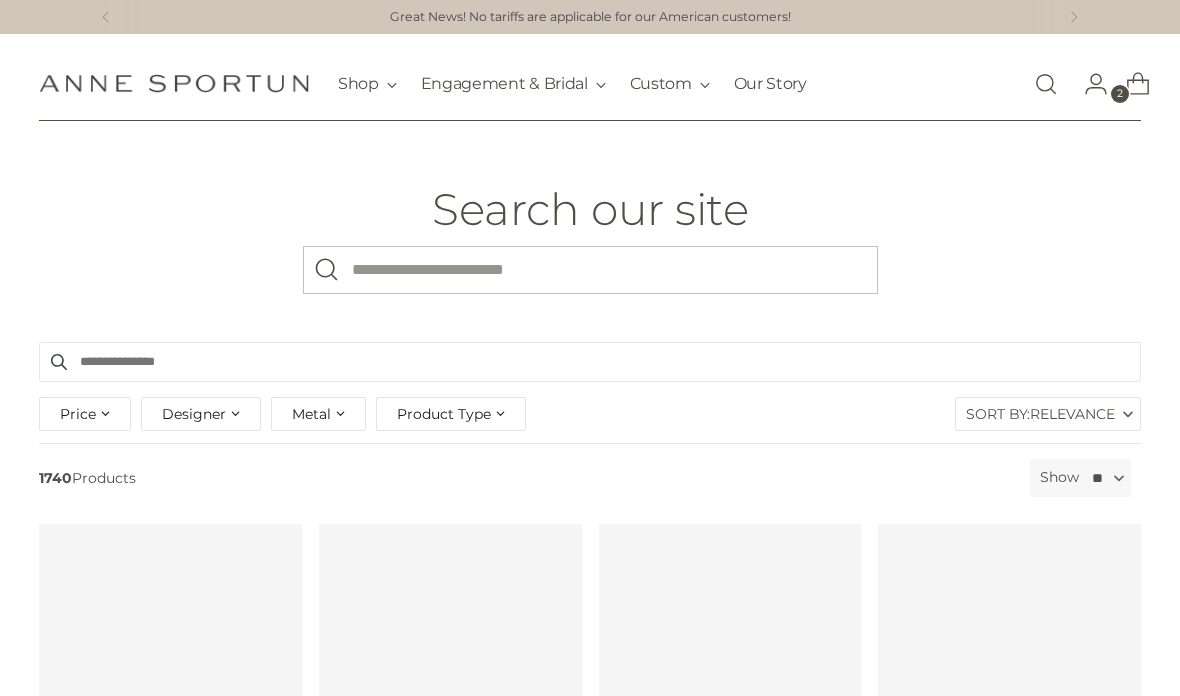 click on "What are you looking for?" at bounding box center [590, 270] 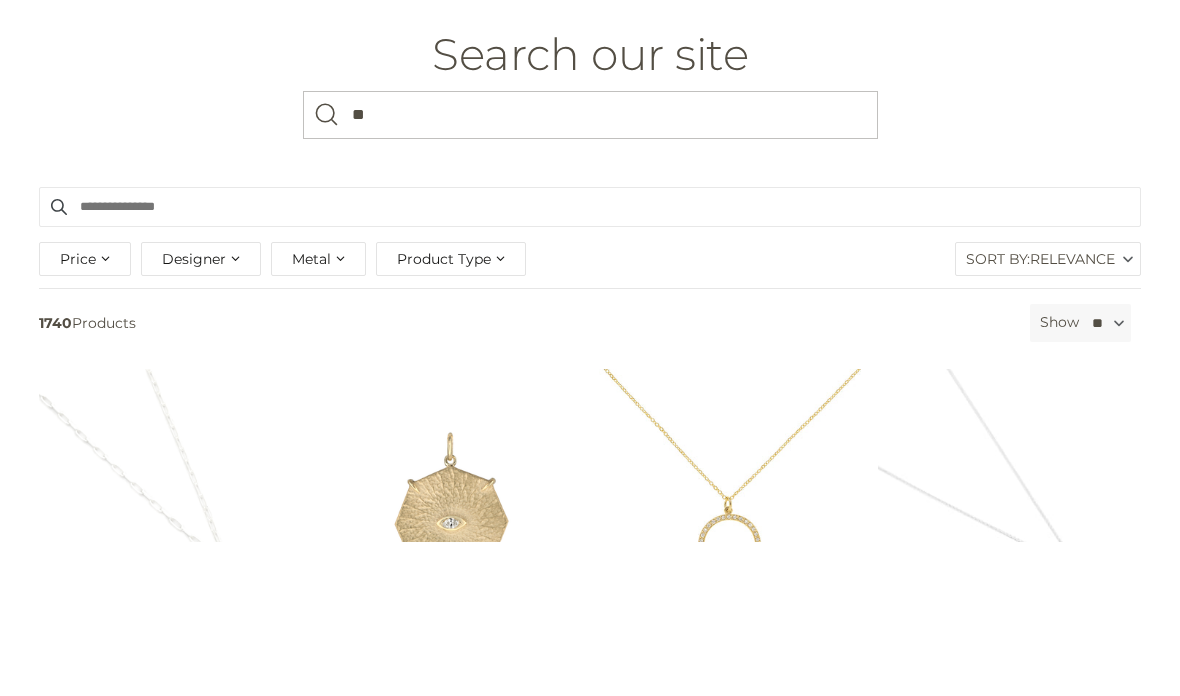 type on "***" 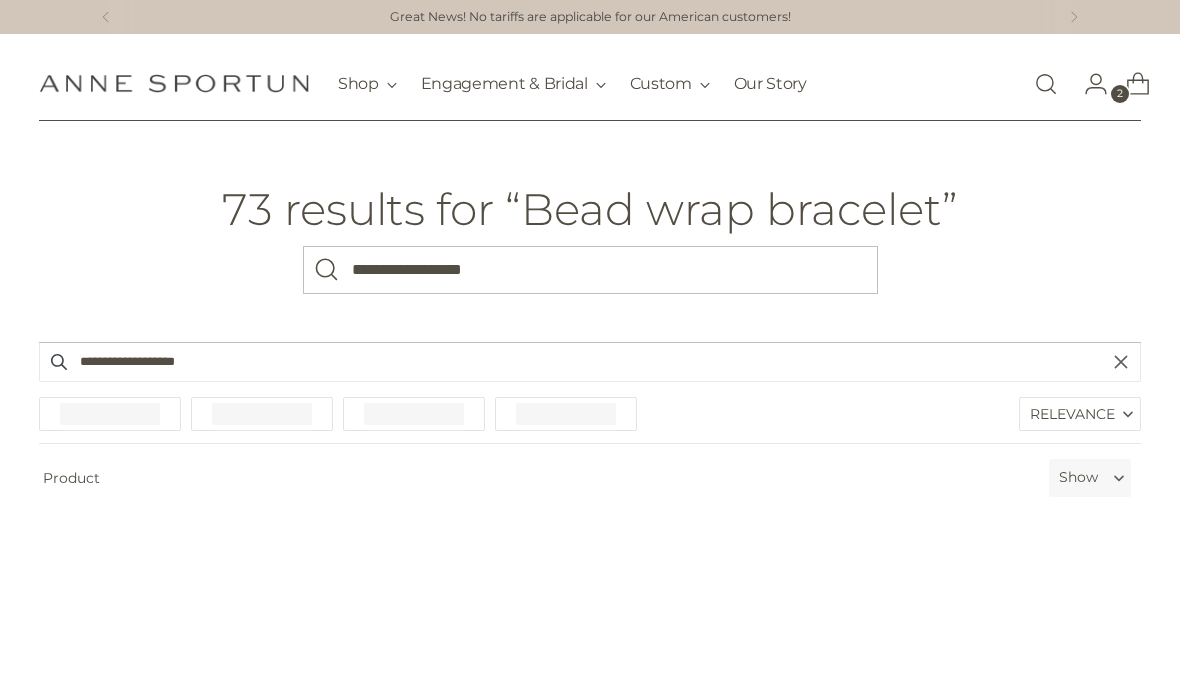 scroll, scrollTop: 0, scrollLeft: 0, axis: both 